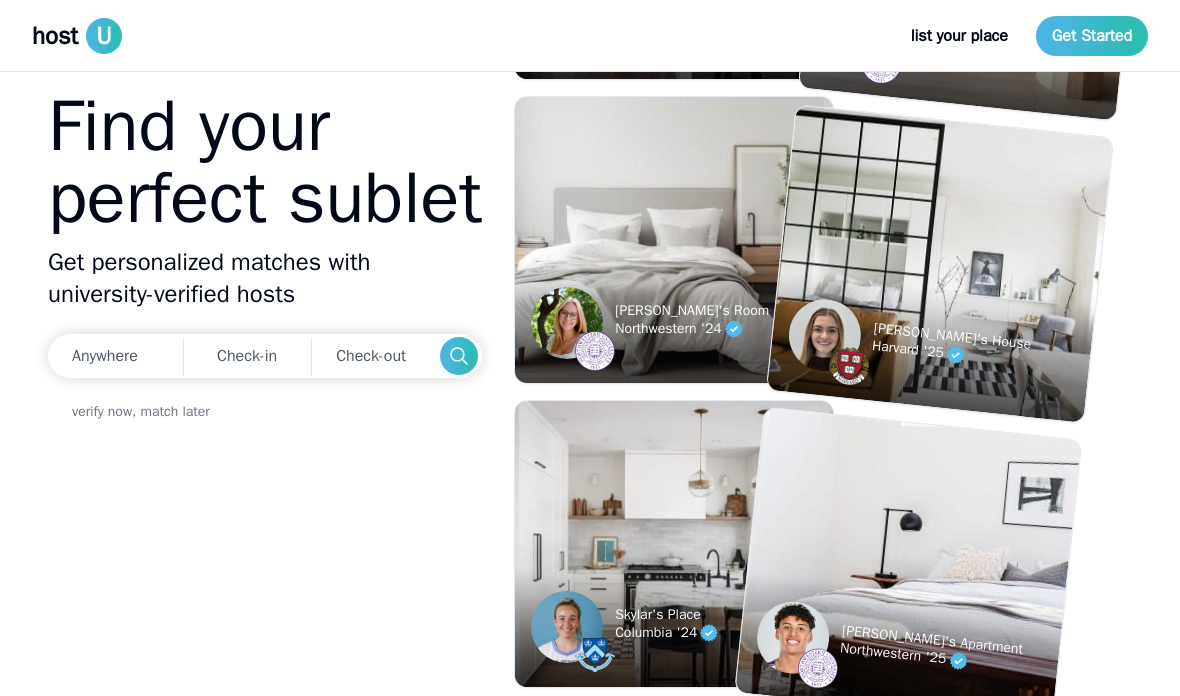 scroll, scrollTop: 0, scrollLeft: 0, axis: both 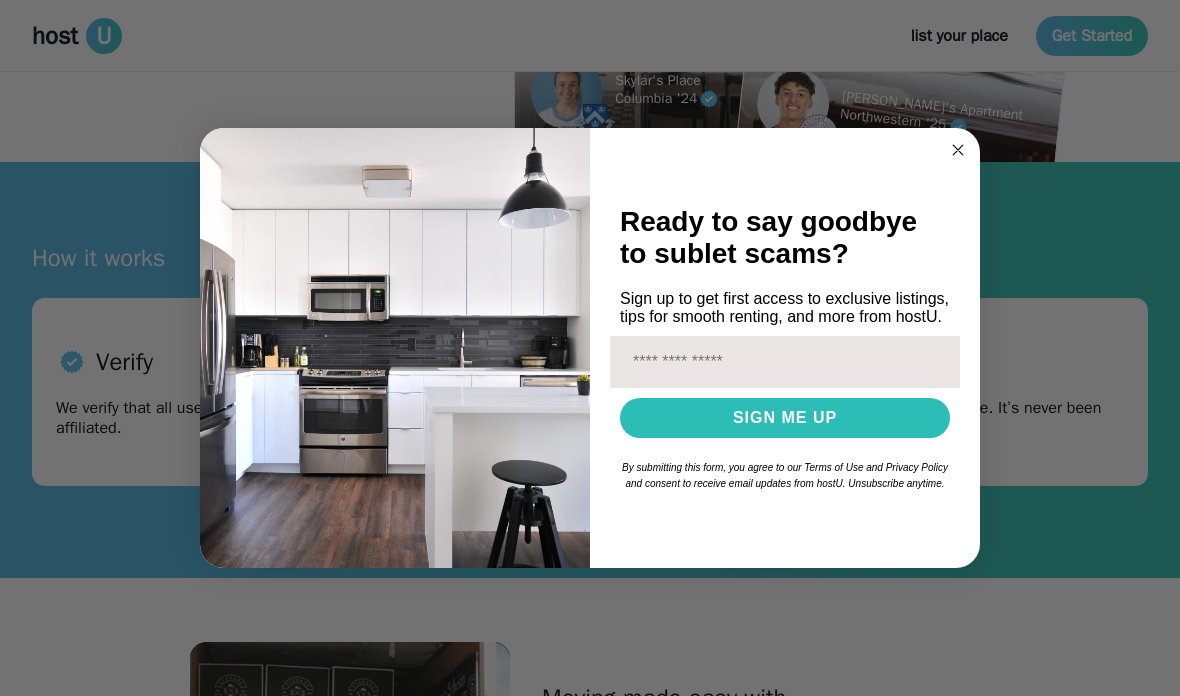 click on "Ready to say goodbye to sublet scams? Sign up to get first access to exclusive listings, tips for smooth renting, and more from hostU. Email SIGN ME UP By submitting this form, you agree to our Terms of Use and Privacy Policy and consent to receive email updates from hostU. Unsubscribe anytime." at bounding box center [775, 348] 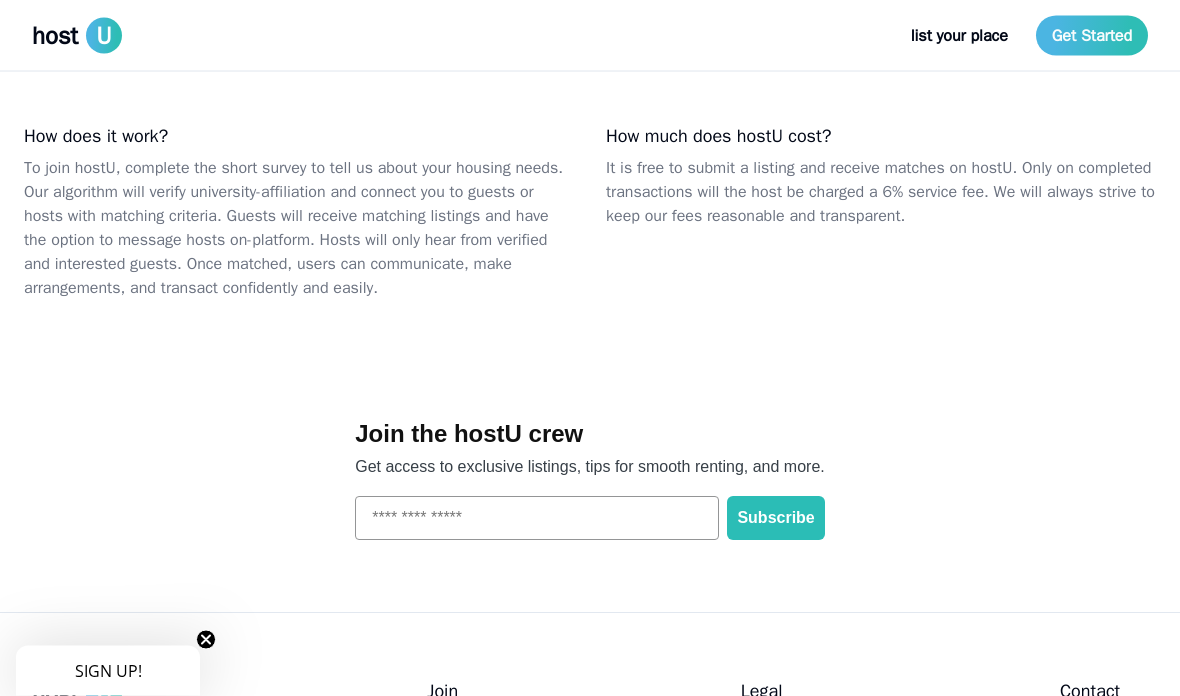 scroll, scrollTop: 2469, scrollLeft: 0, axis: vertical 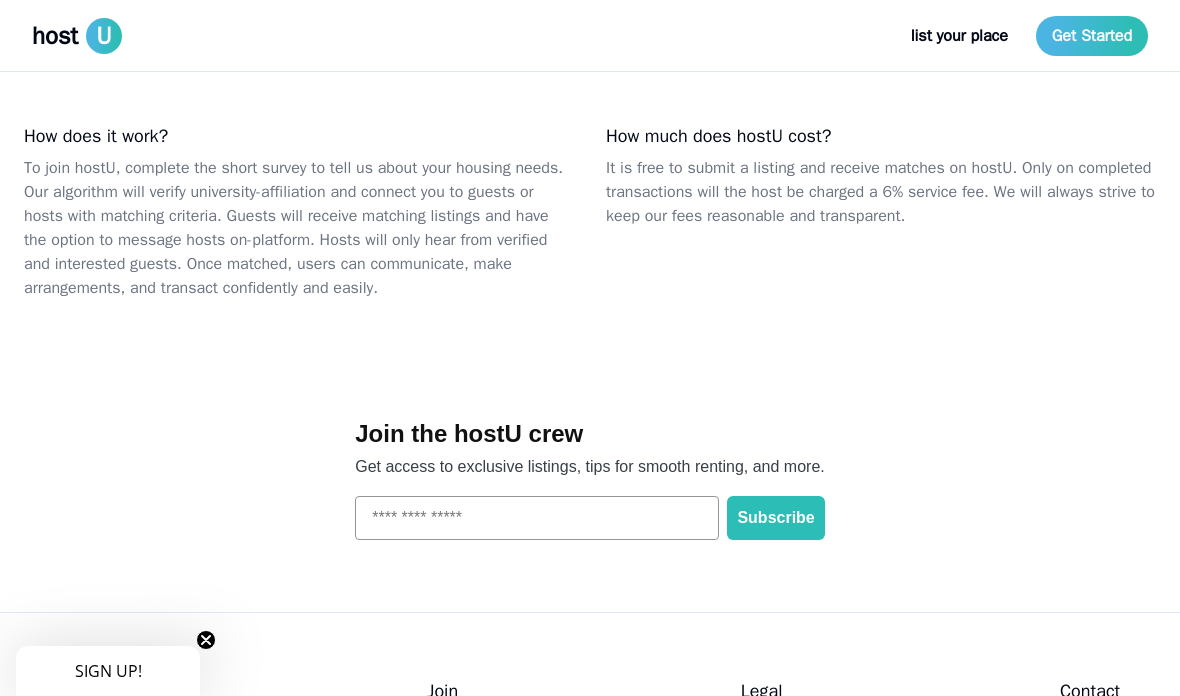 click on "Get Started" at bounding box center (1092, 36) 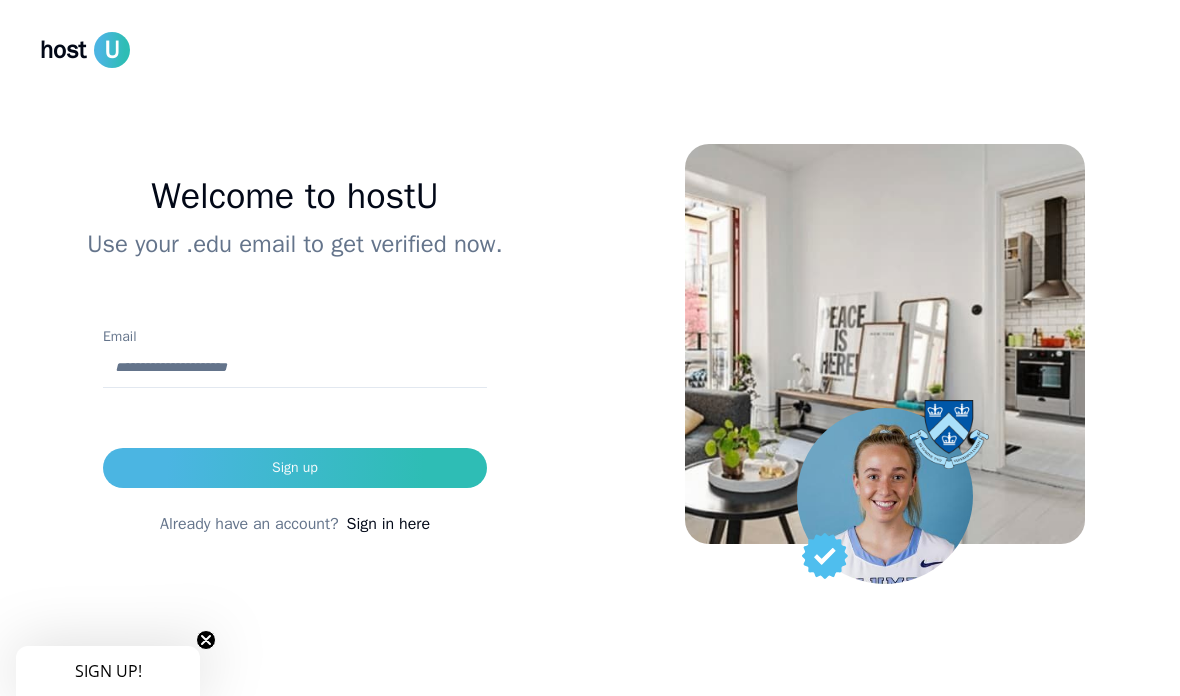 scroll, scrollTop: 0, scrollLeft: 0, axis: both 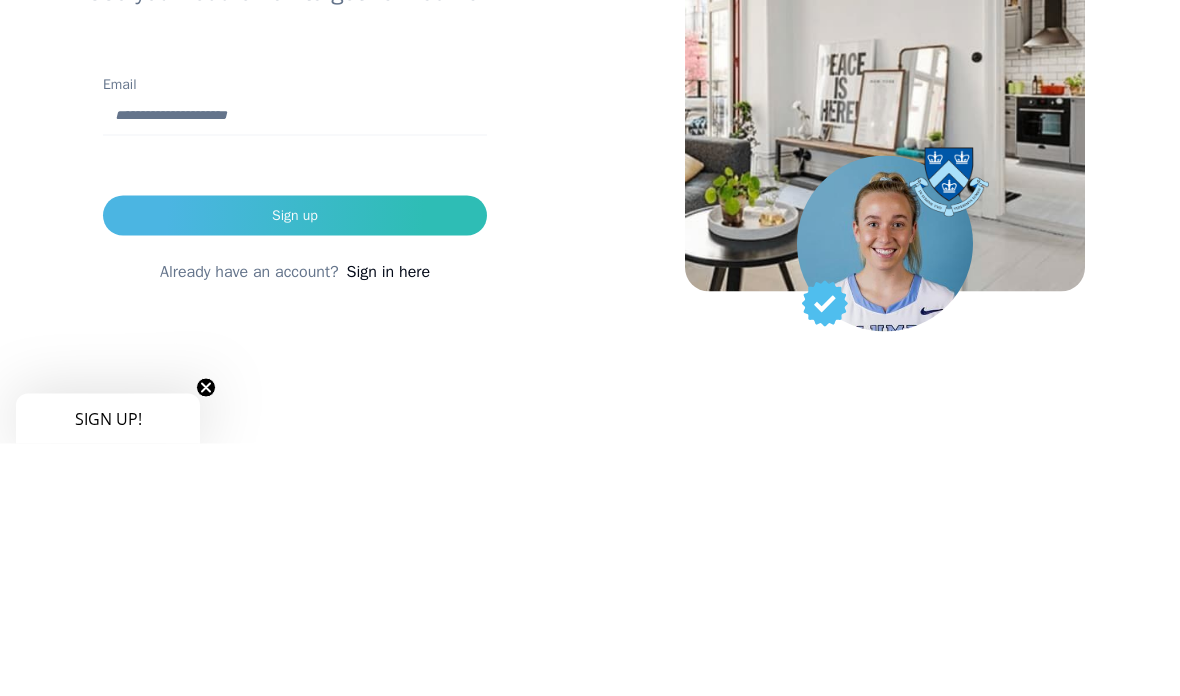 type on "*" 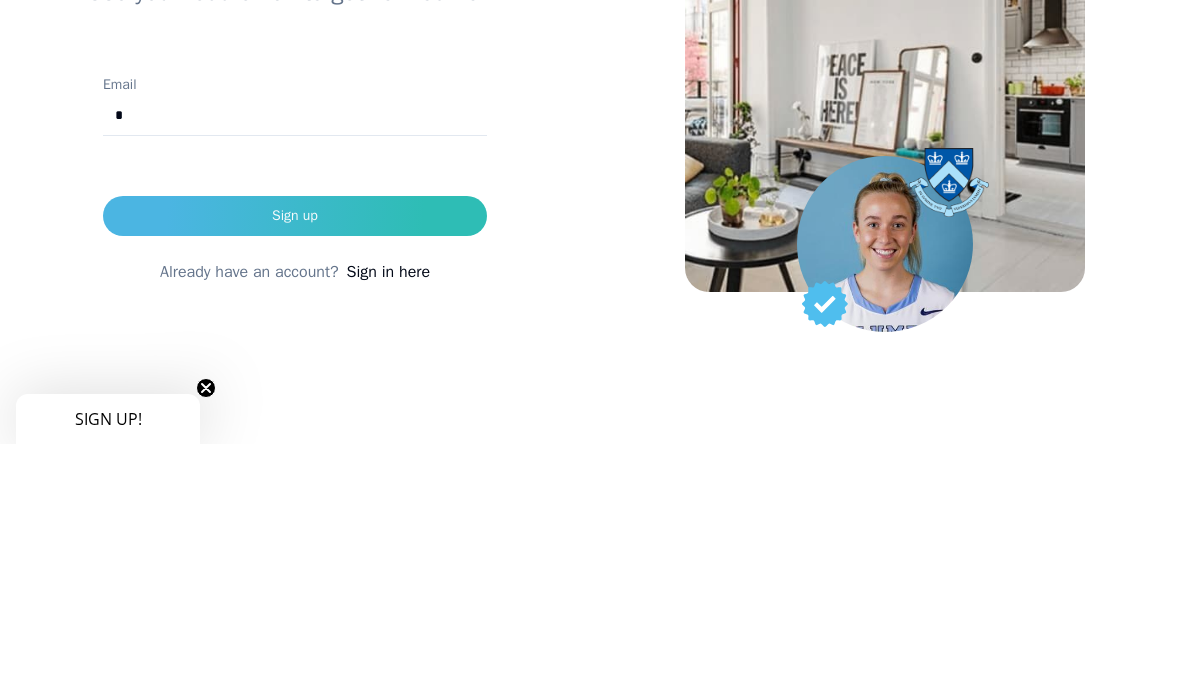 type 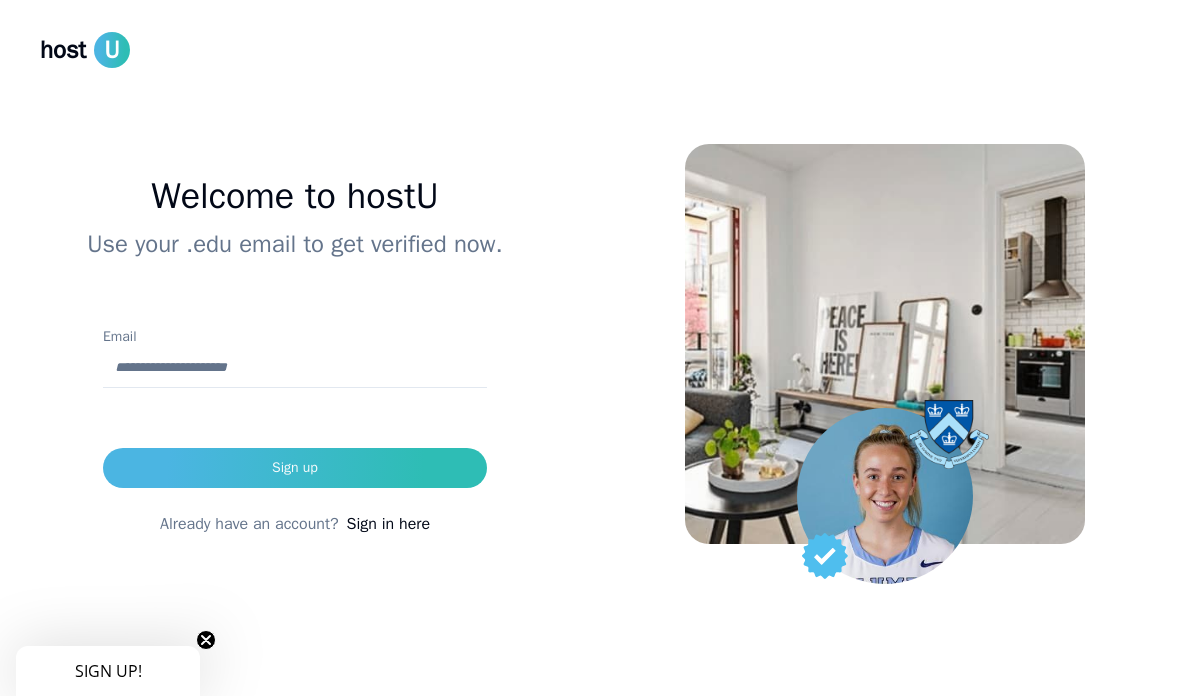 click on "Sign in here" at bounding box center [388, 524] 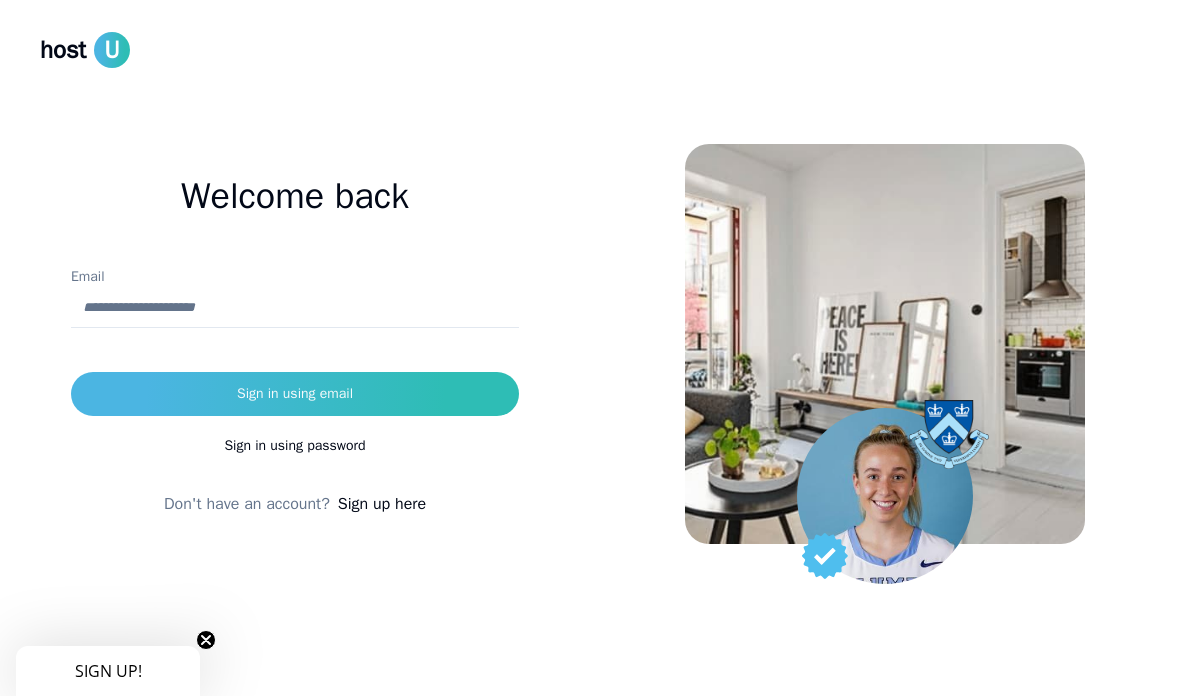 click on "Email" at bounding box center (295, 308) 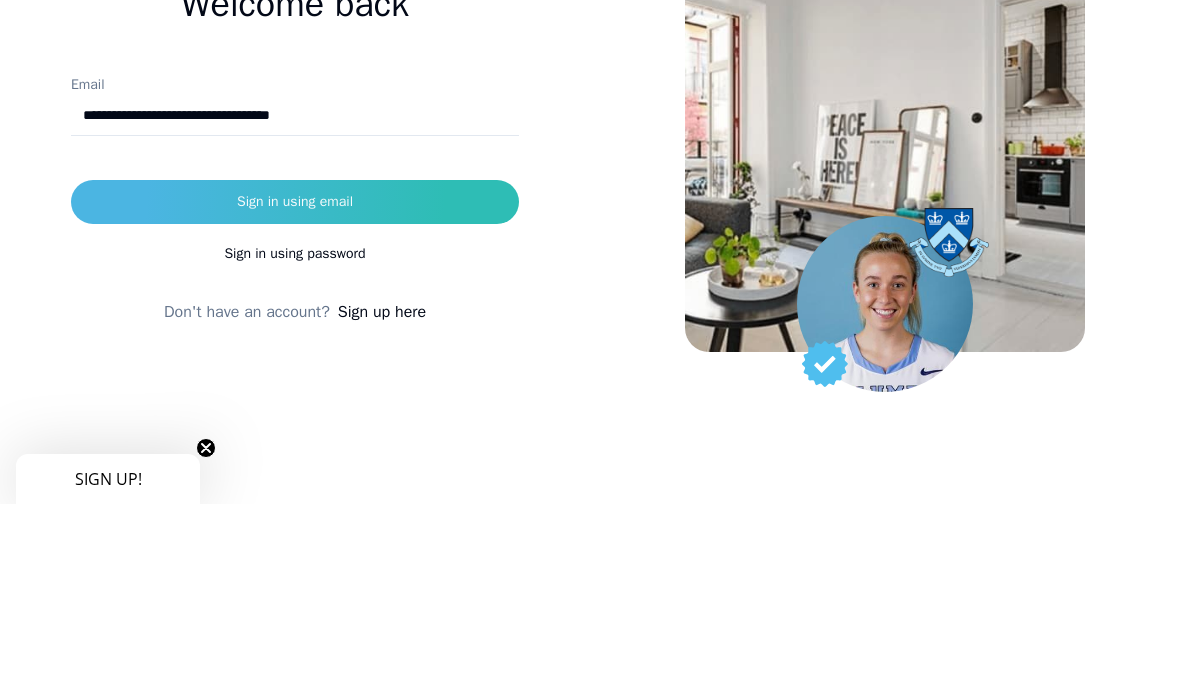 type on "**********" 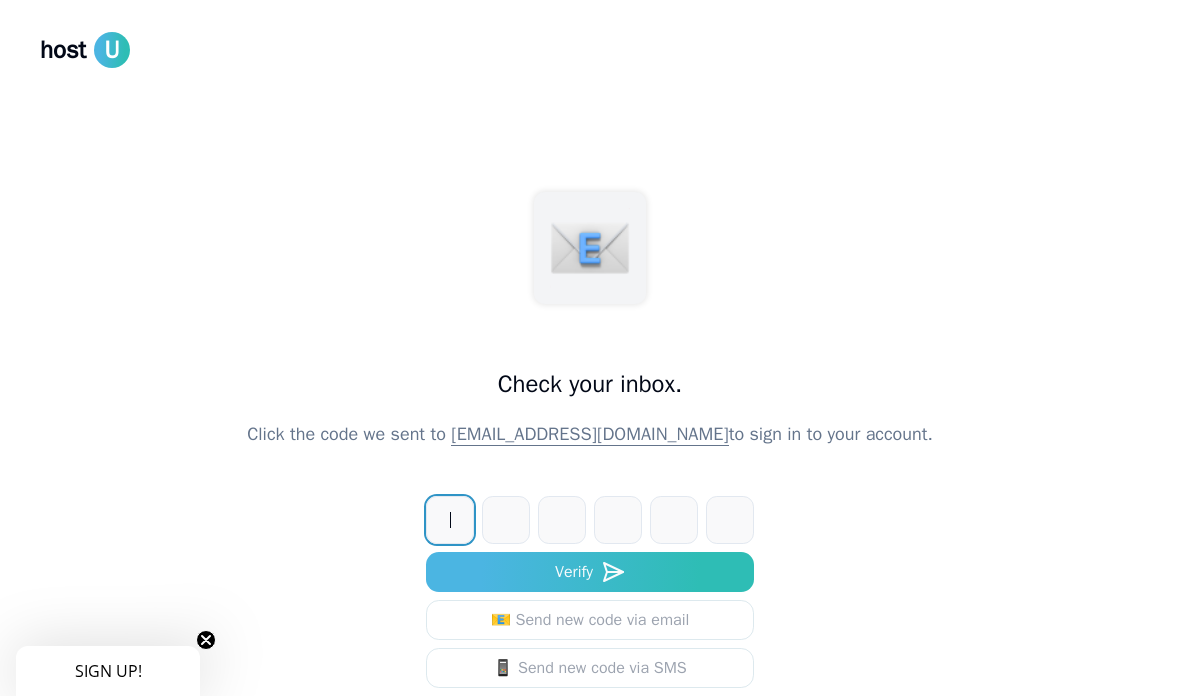 click at bounding box center (610, 520) 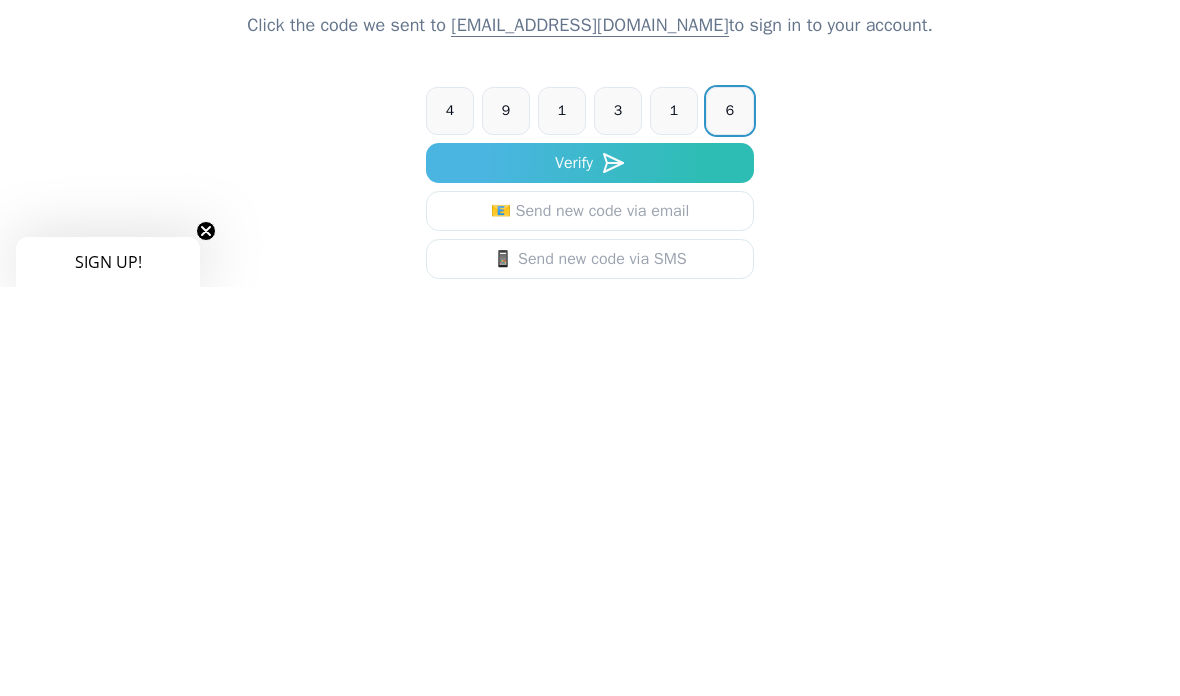 type on "******" 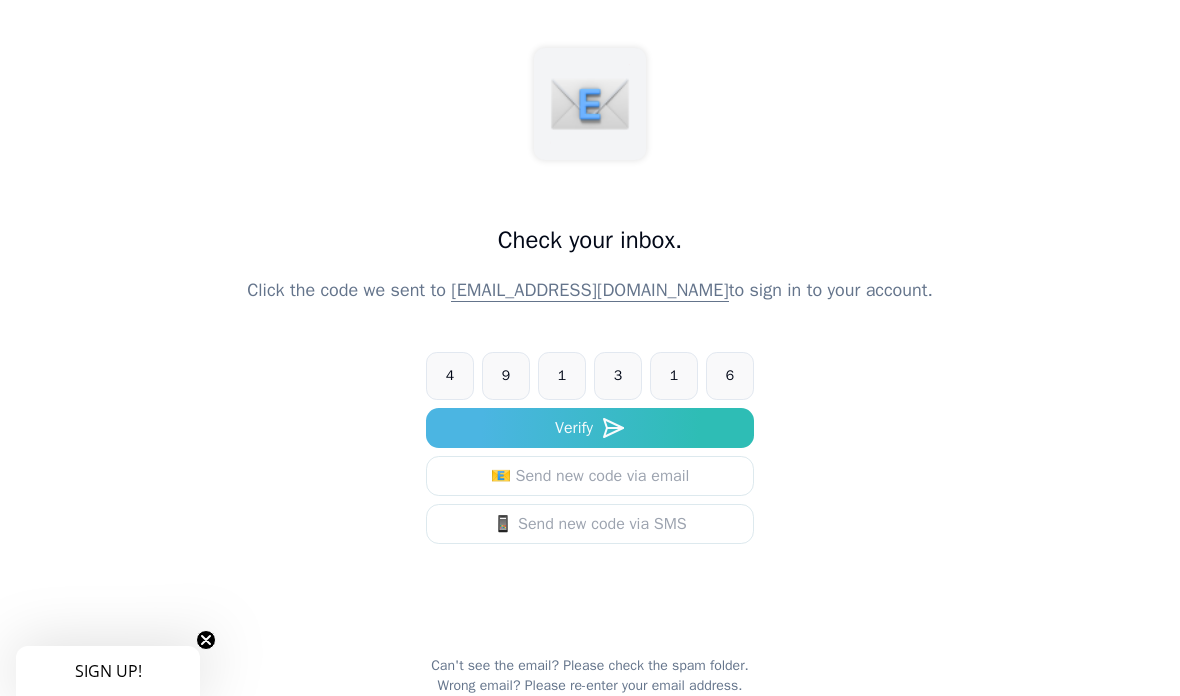 scroll, scrollTop: 0, scrollLeft: 0, axis: both 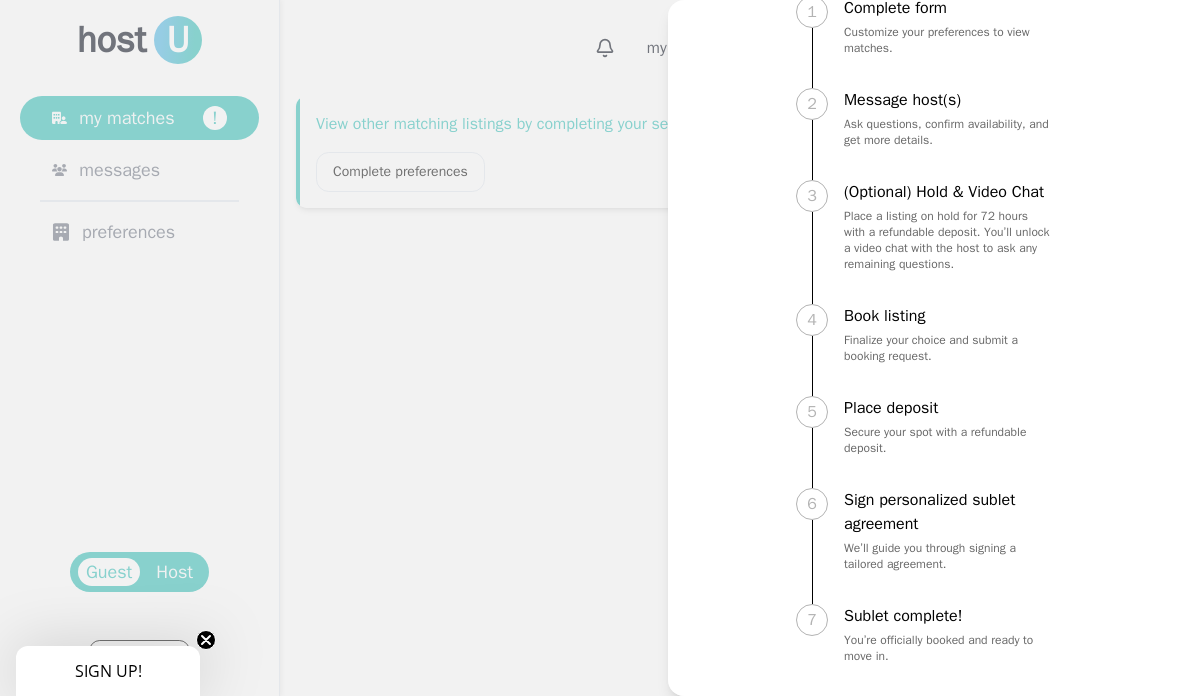 click at bounding box center [590, 348] 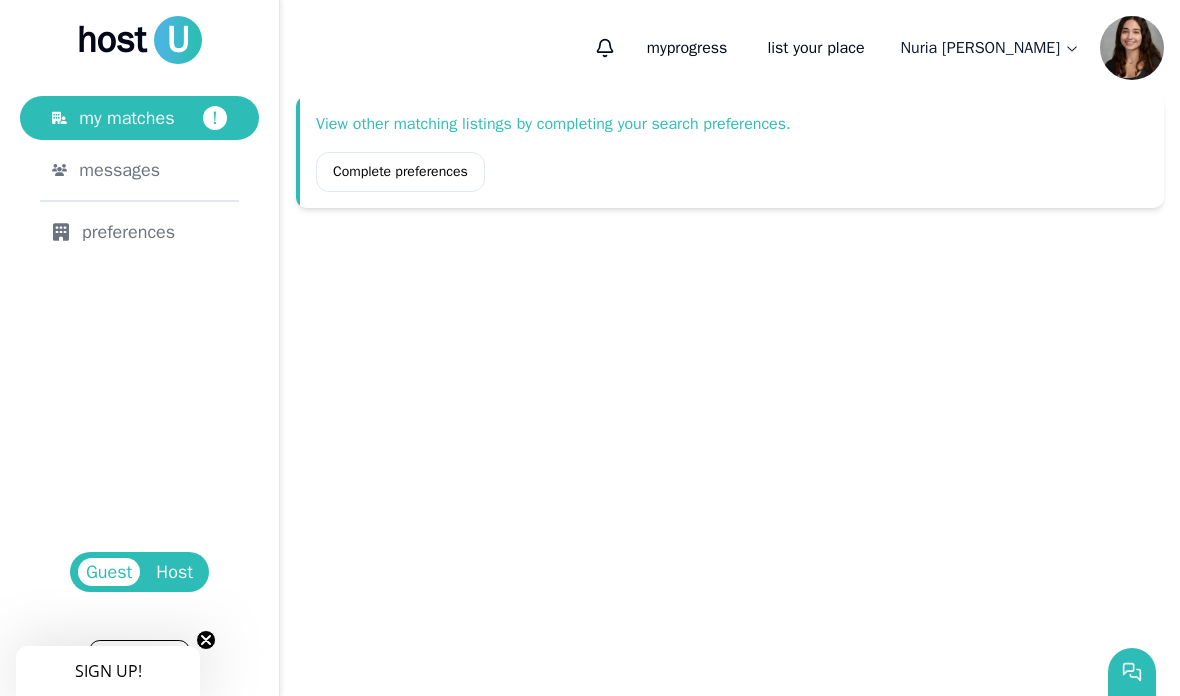 click on "Host" at bounding box center (174, 572) 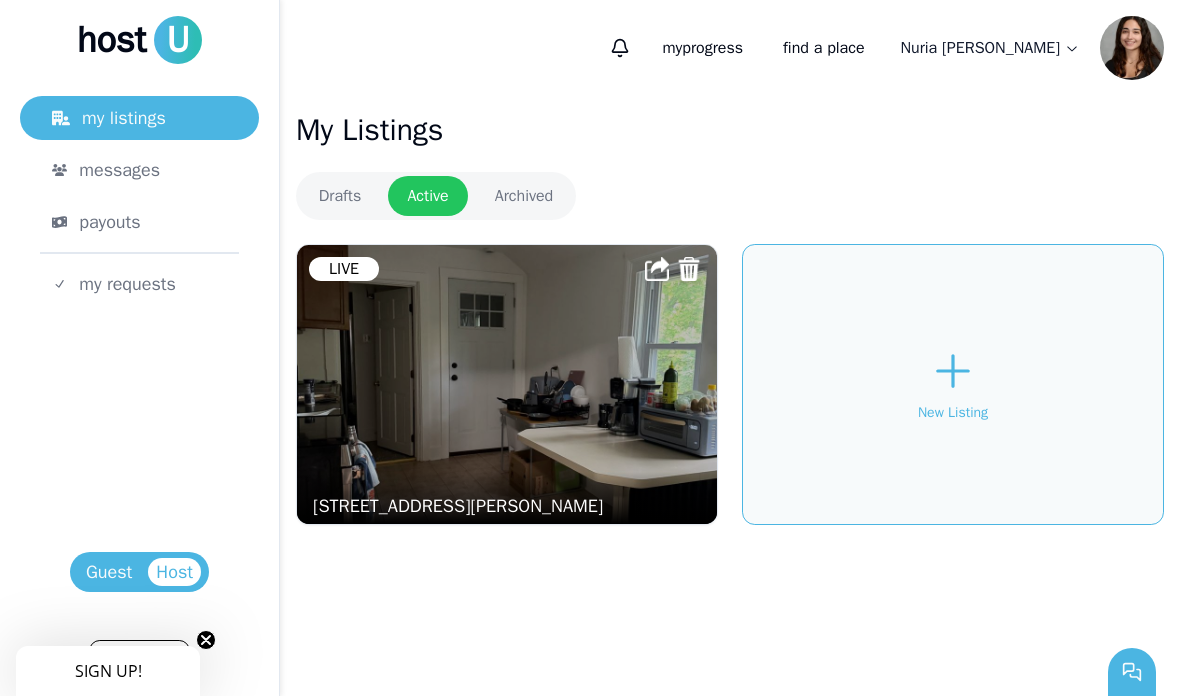 click on "messages" at bounding box center [139, 170] 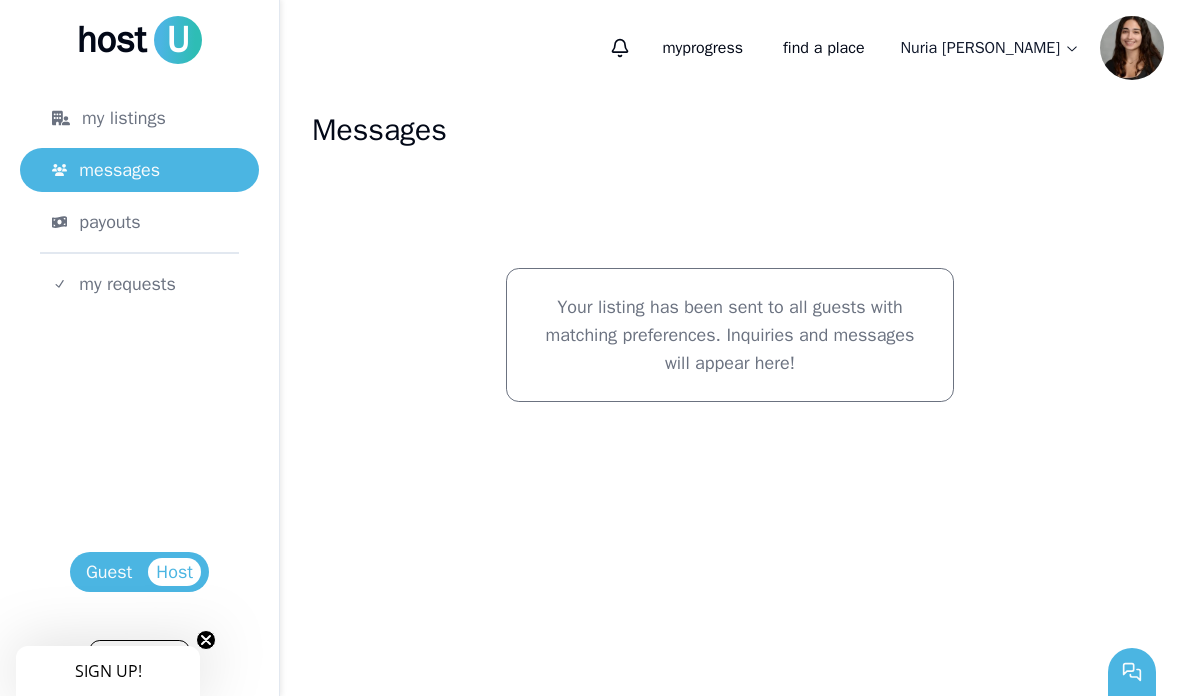 click on "my listings" at bounding box center [139, 118] 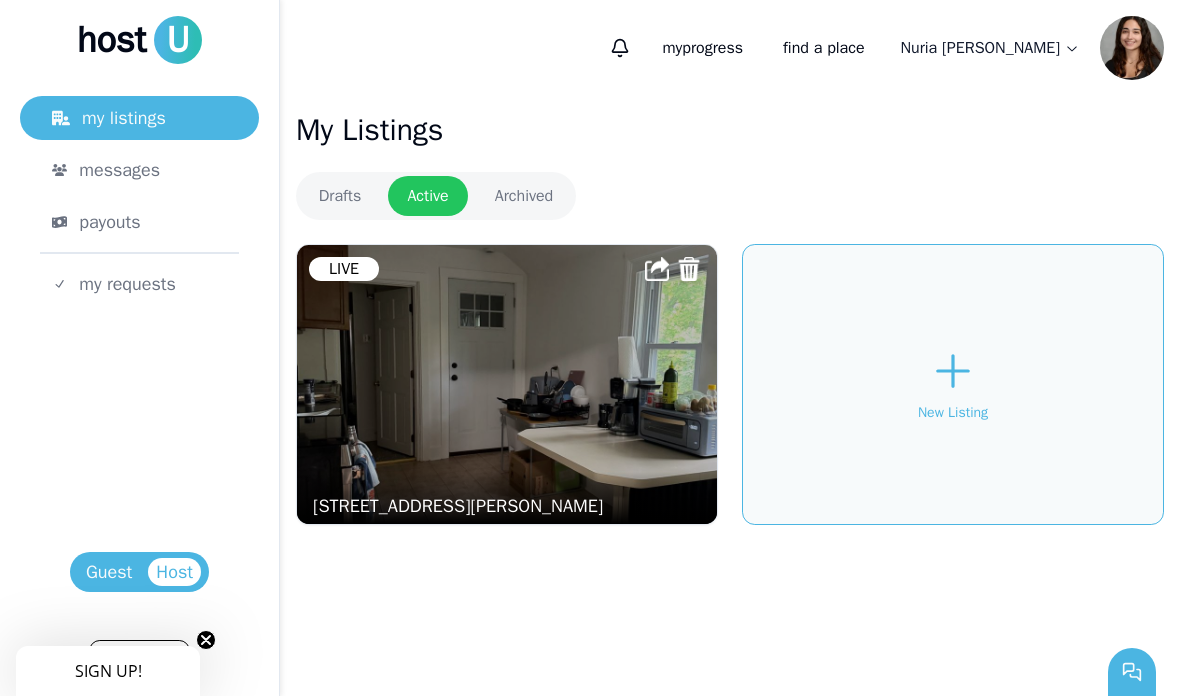 click at bounding box center [507, 384] 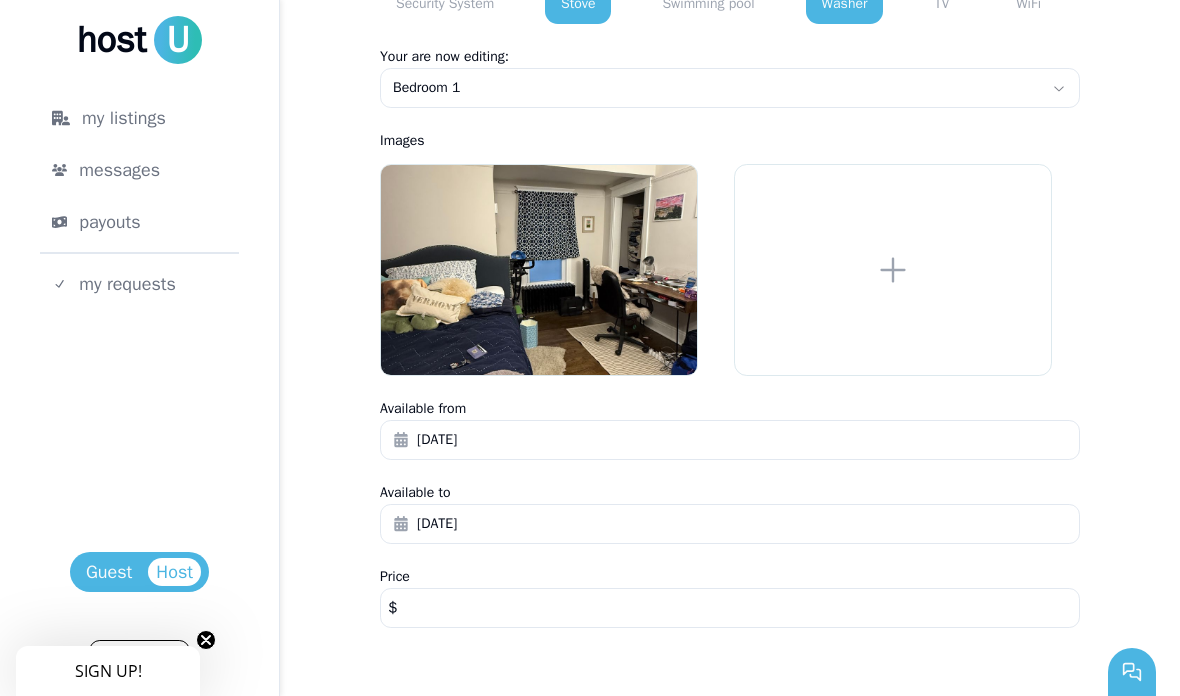 scroll, scrollTop: 1528, scrollLeft: 0, axis: vertical 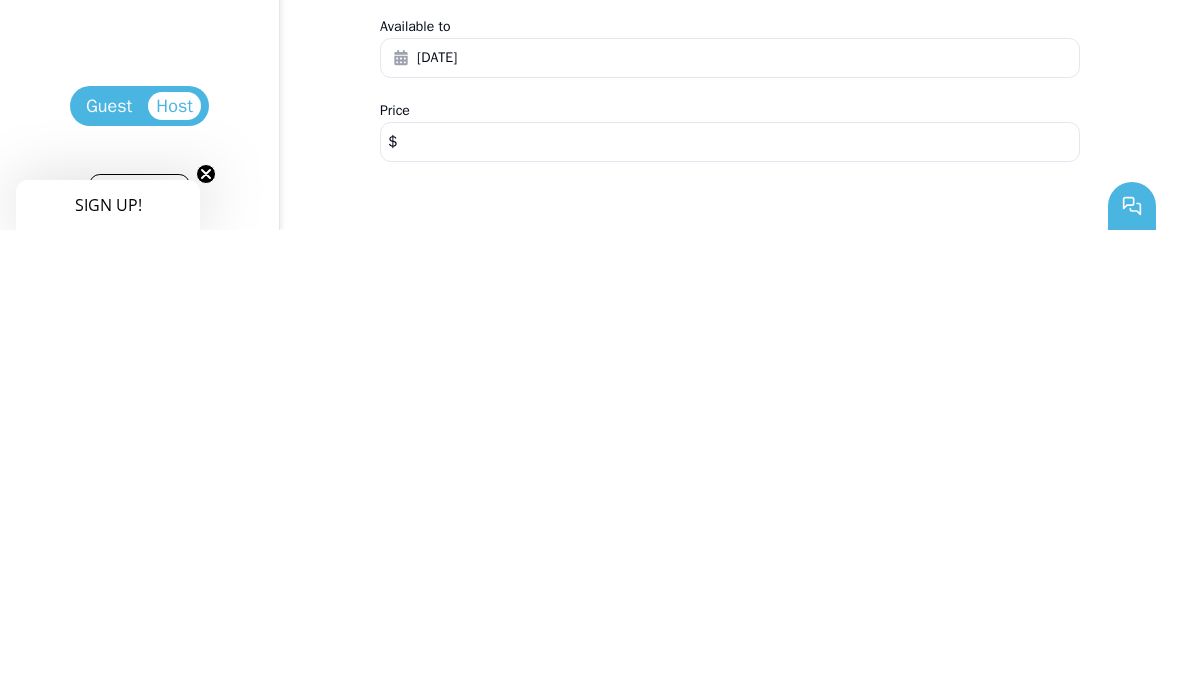 type on "*" 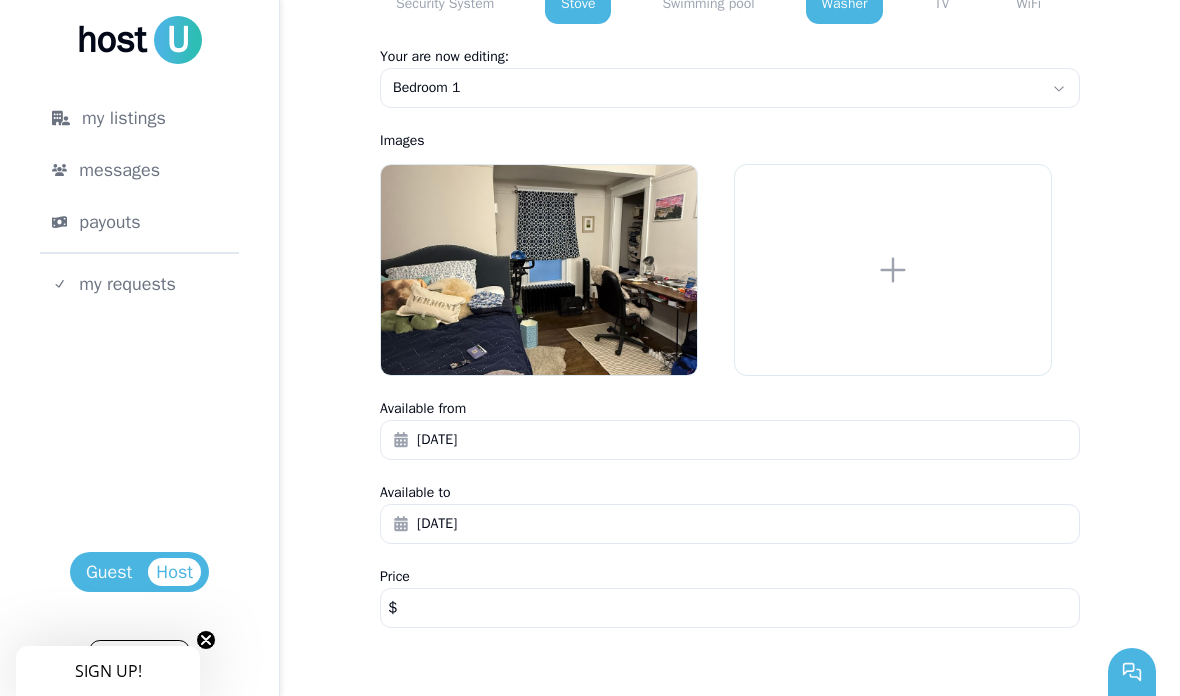 type on "***" 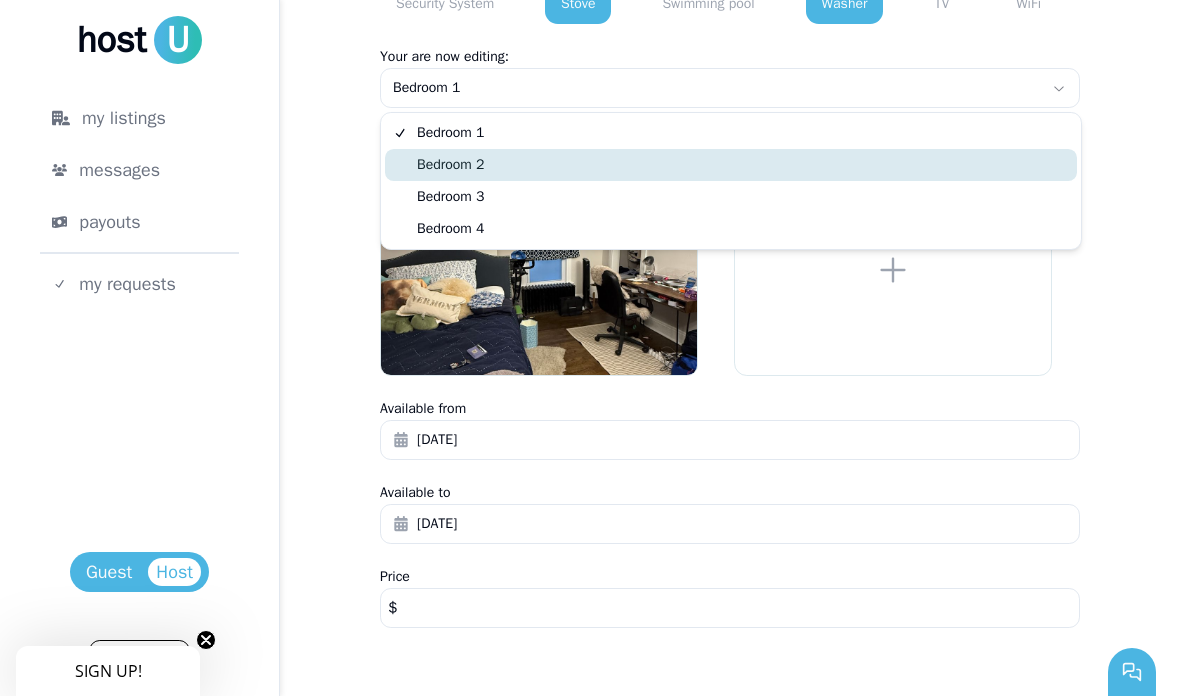 click on "Bedroom 2" at bounding box center (731, 165) 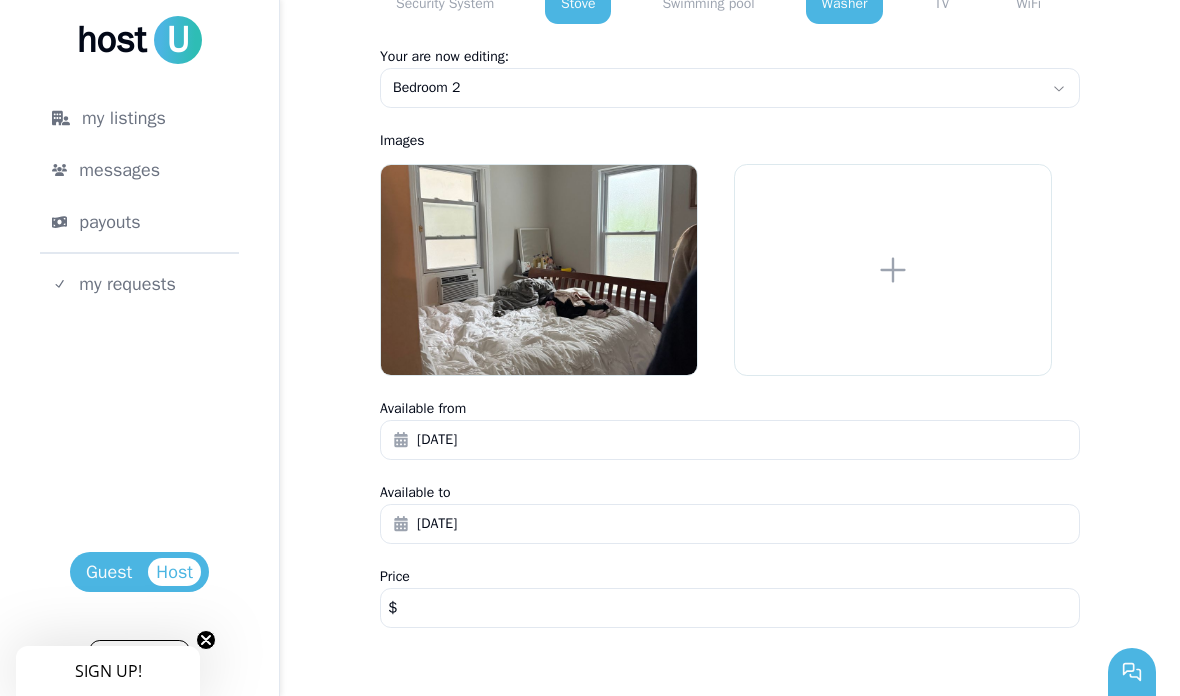 click on "***" at bounding box center [730, 608] 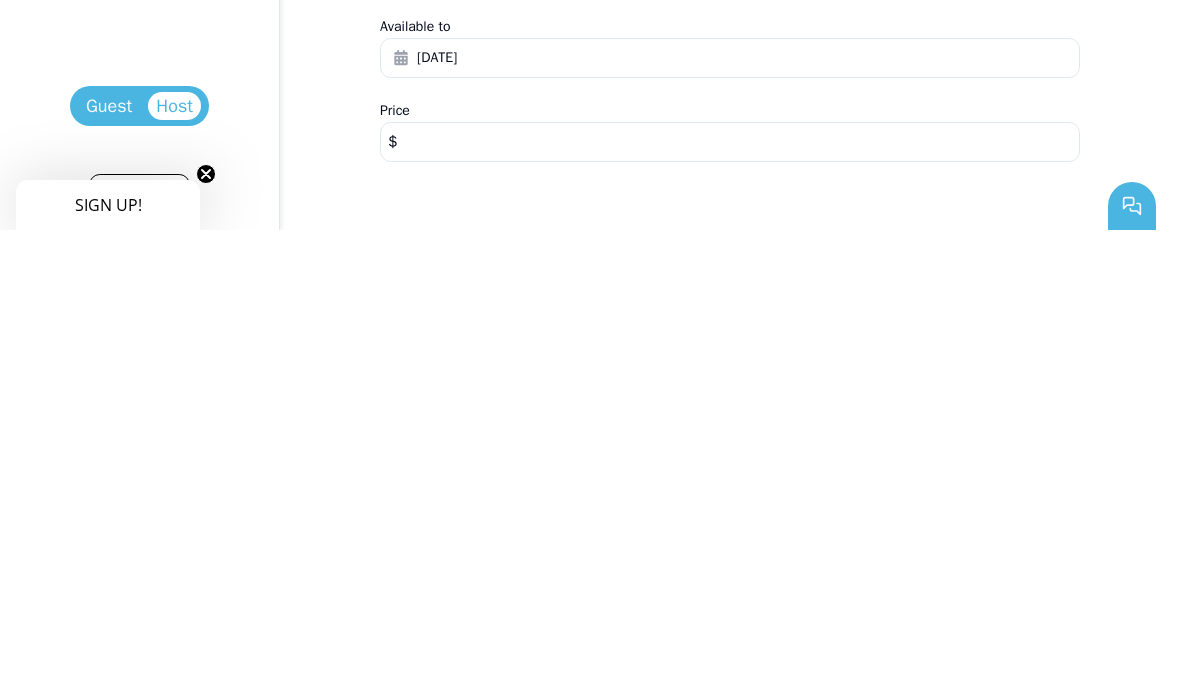 type on "*" 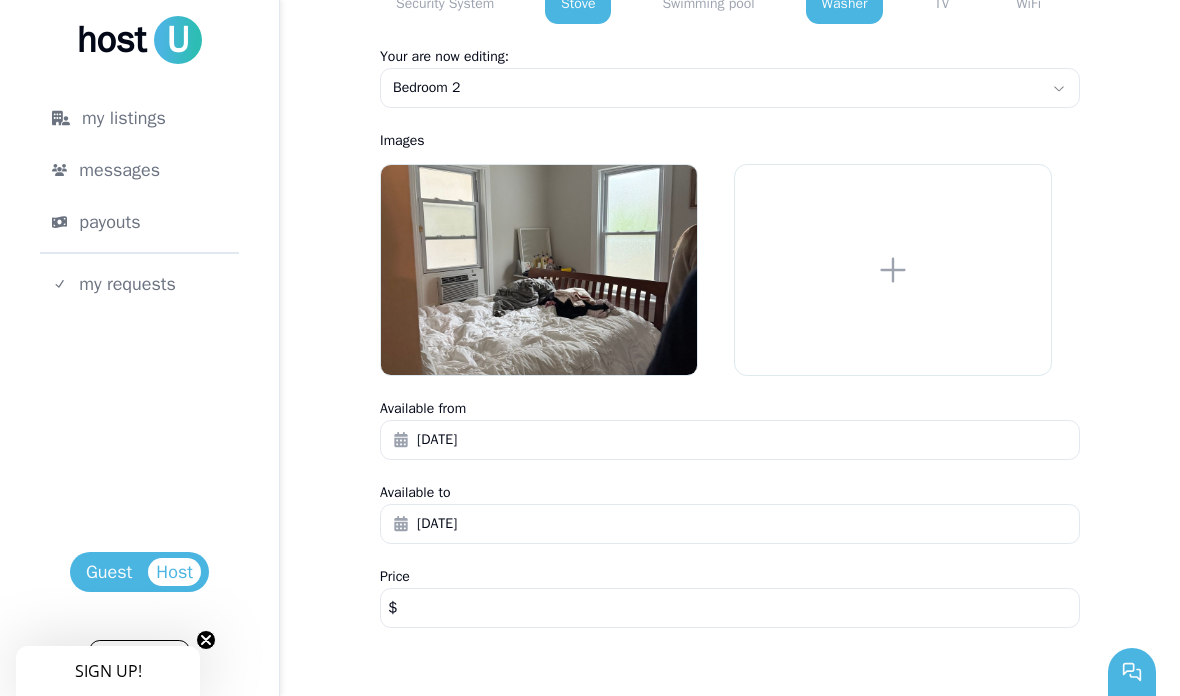 type on "***" 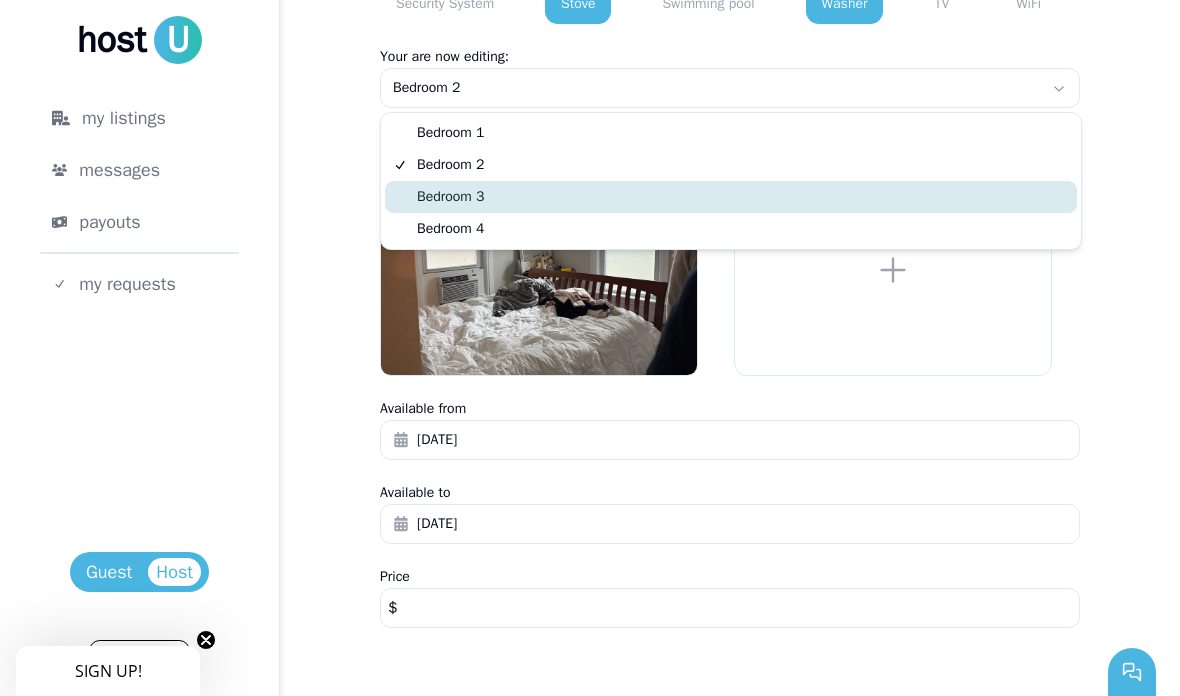 click on "Bedroom 3" at bounding box center (731, 197) 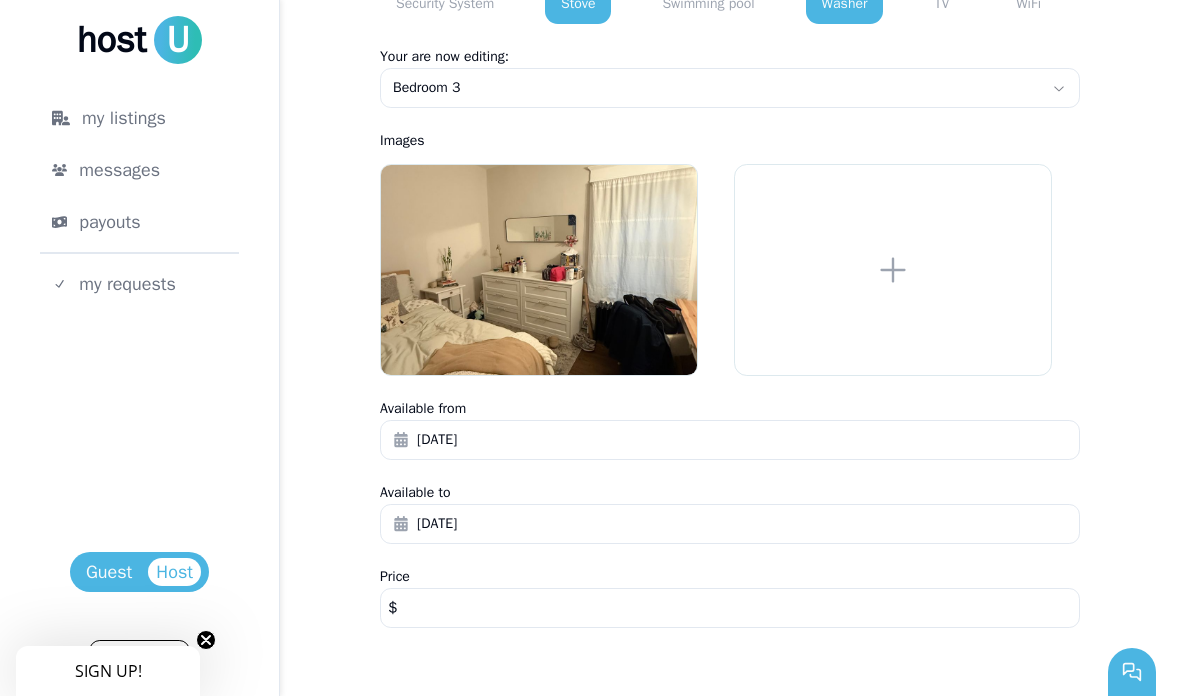 click on "***" at bounding box center (730, 608) 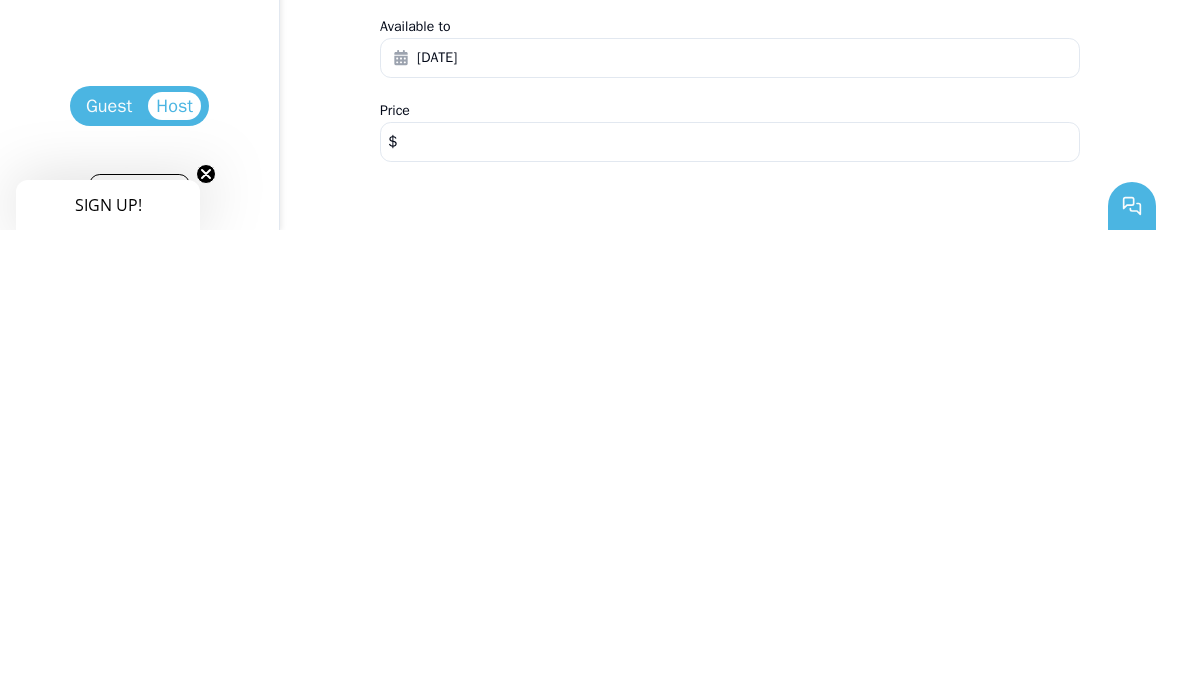 type on "*" 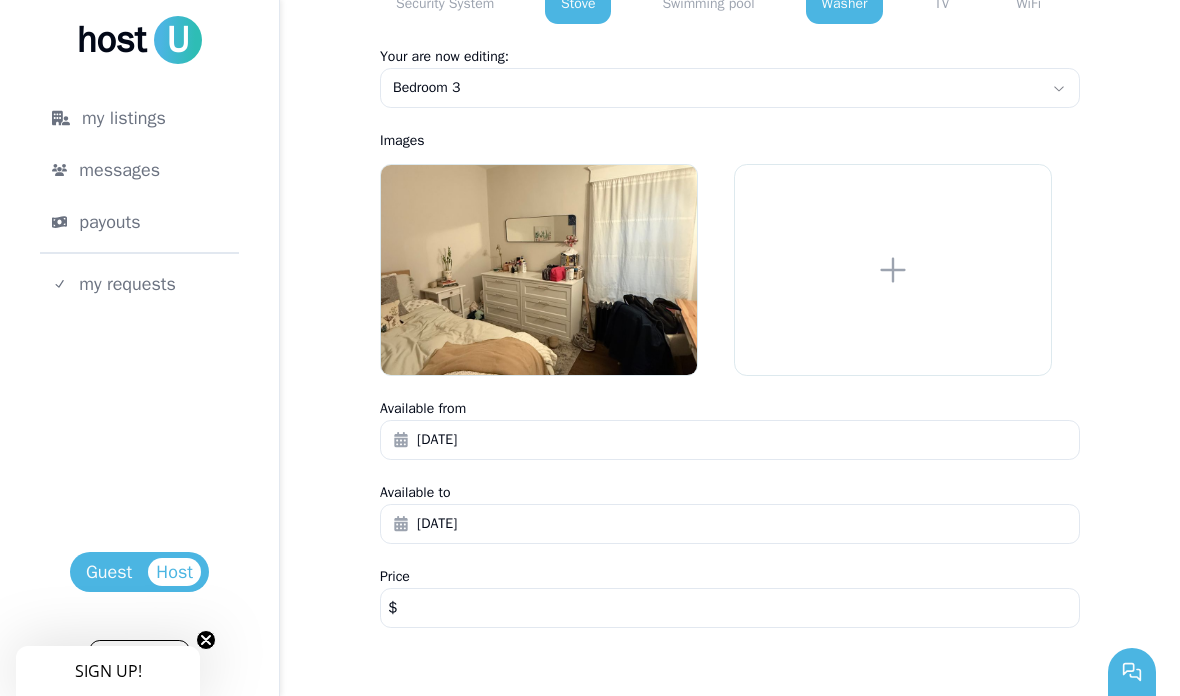 type on "***" 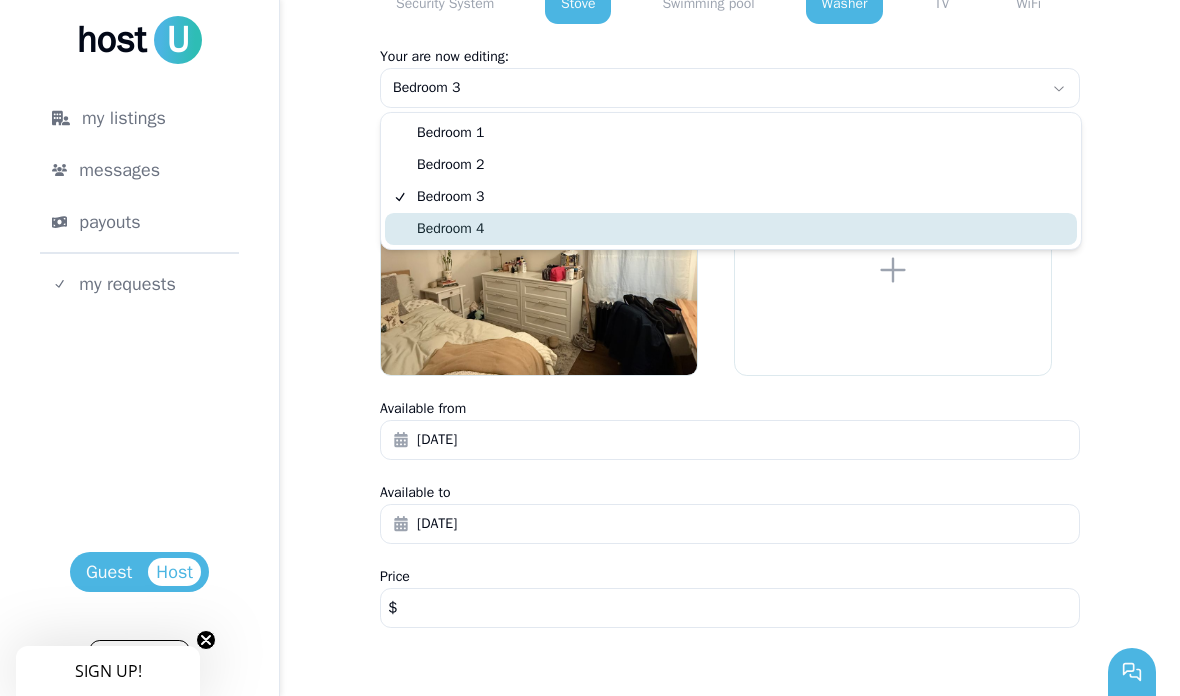 click on "Bedroom 4" at bounding box center (731, 229) 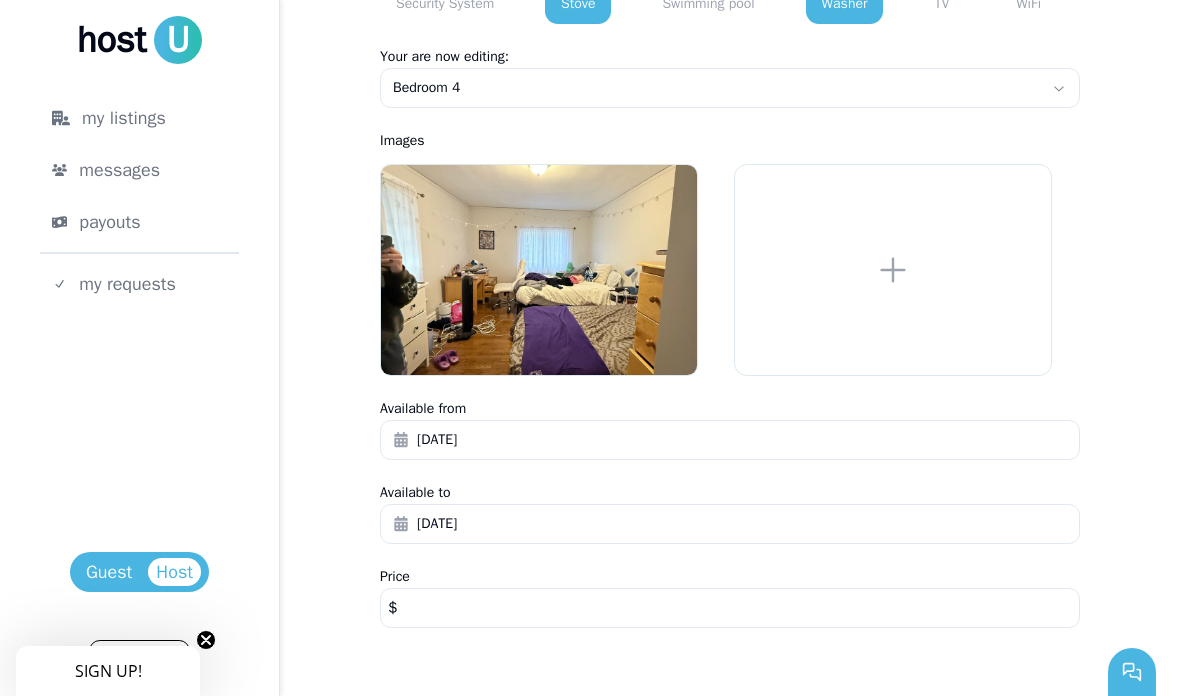 click on "****" at bounding box center [730, 608] 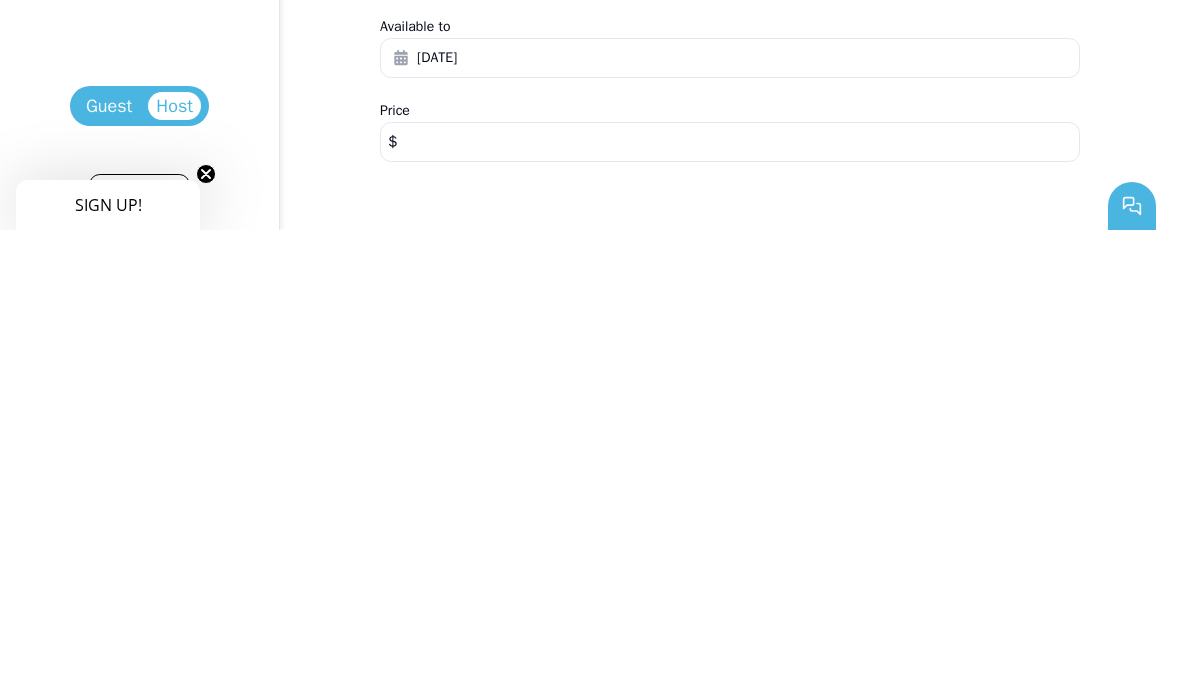 type on "*" 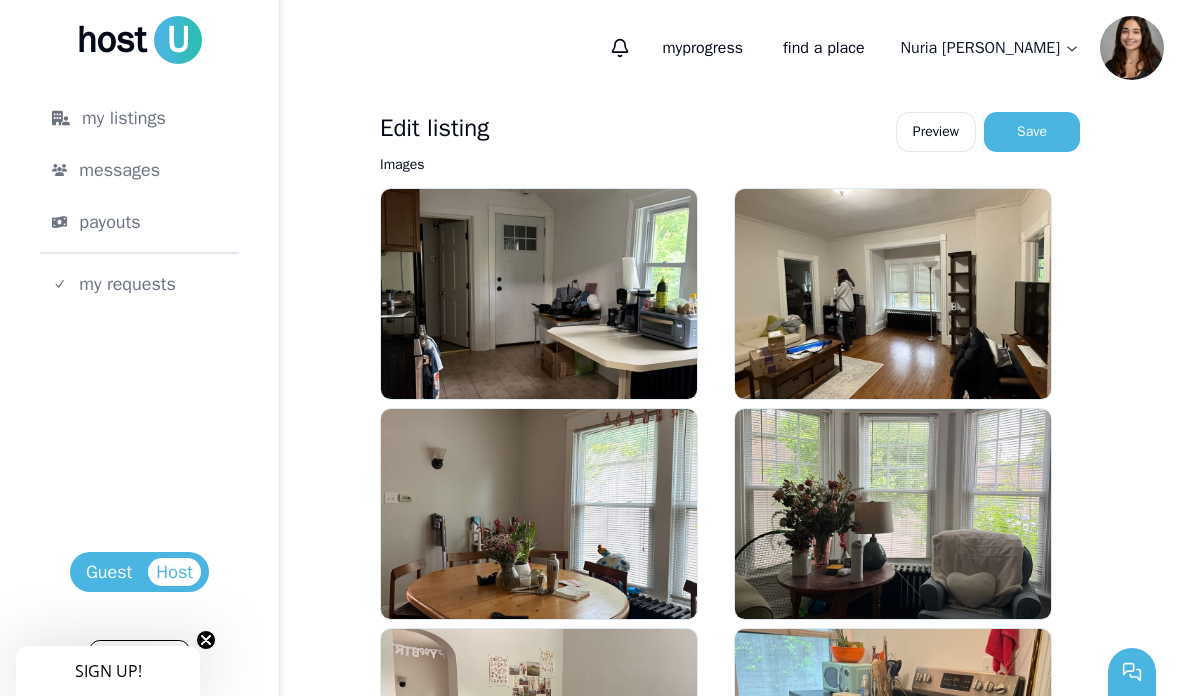 scroll, scrollTop: 0, scrollLeft: 0, axis: both 